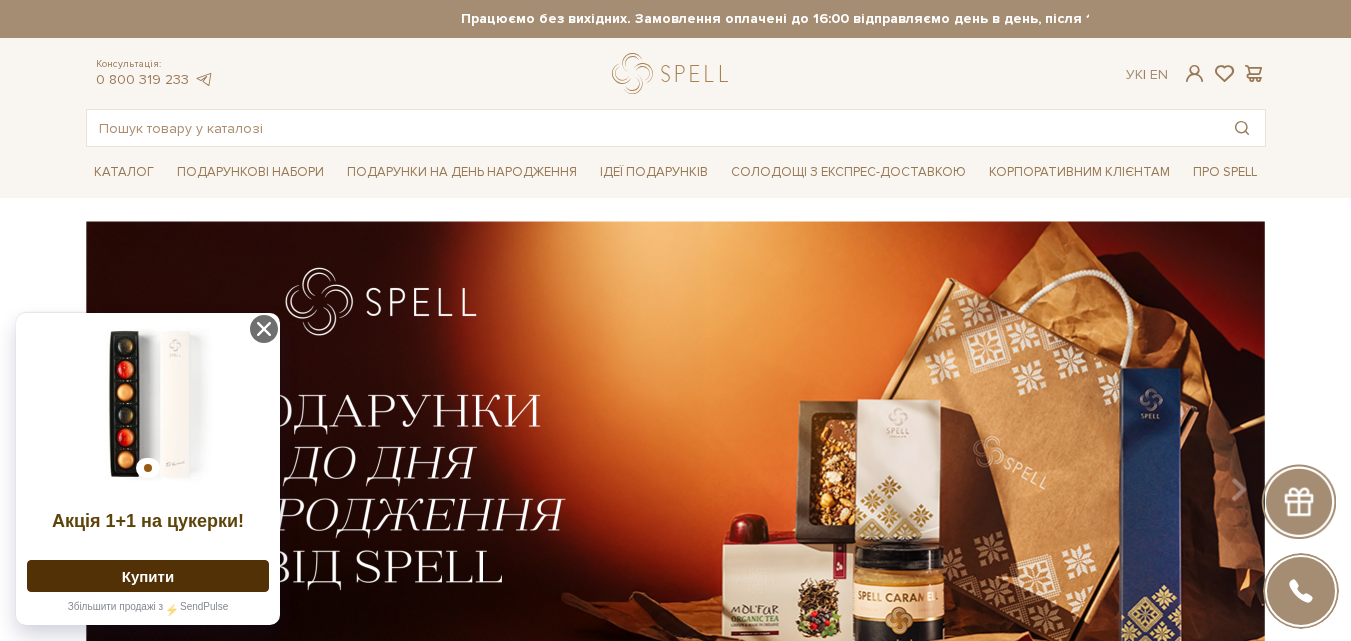 scroll, scrollTop: 0, scrollLeft: 0, axis: both 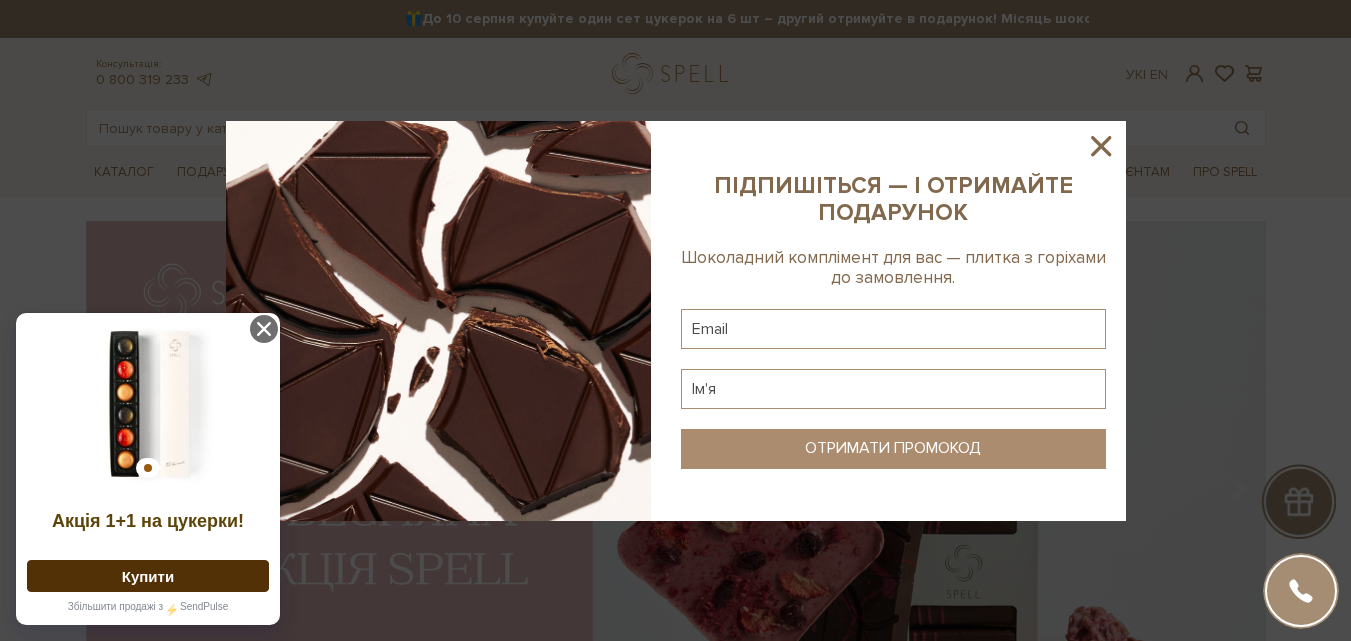 click 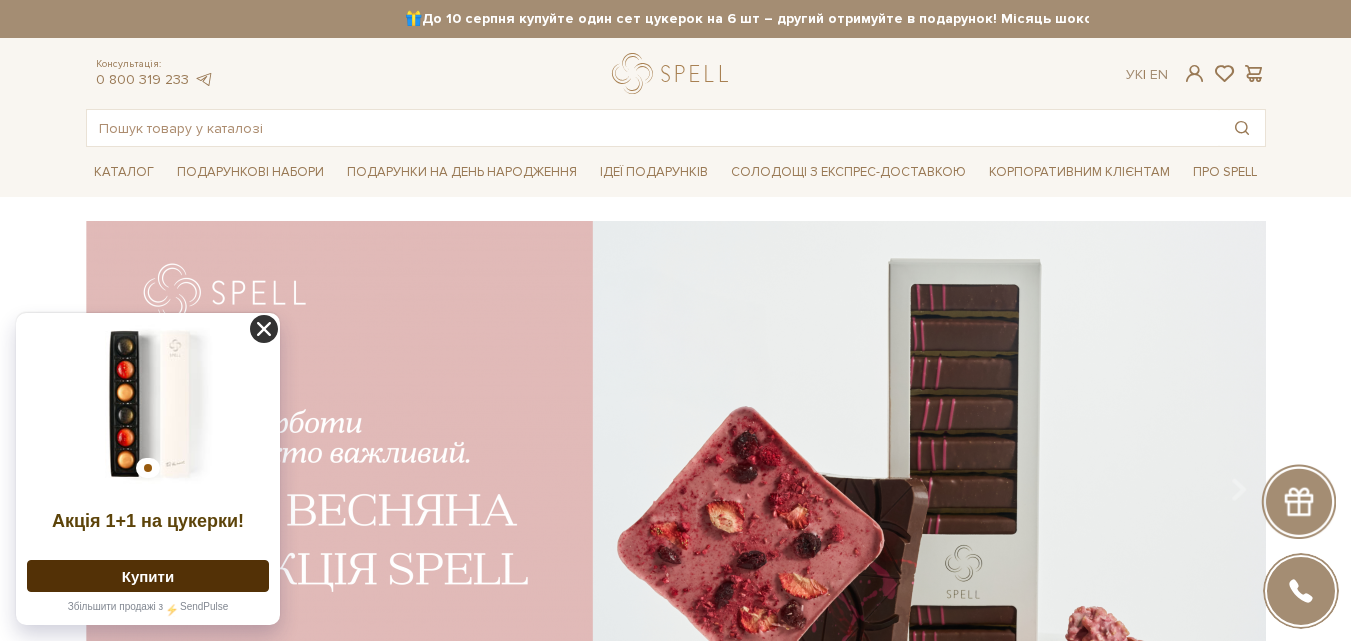click 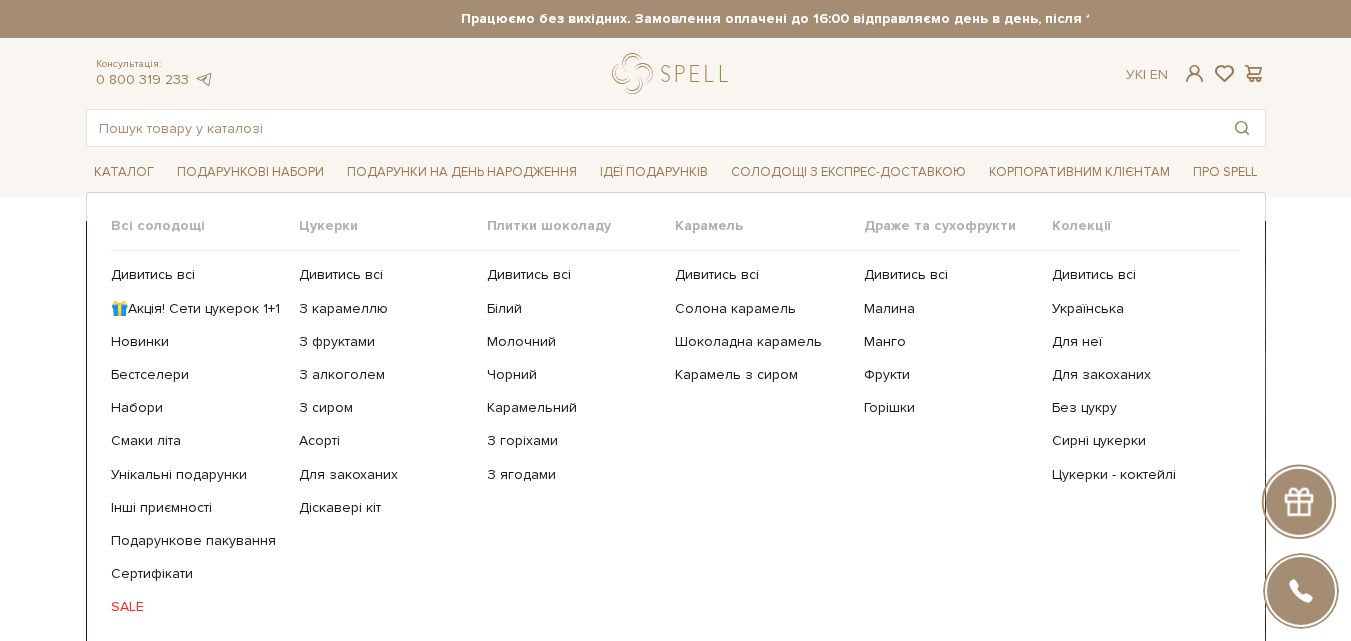 click on "SALE" at bounding box center (197, 607) 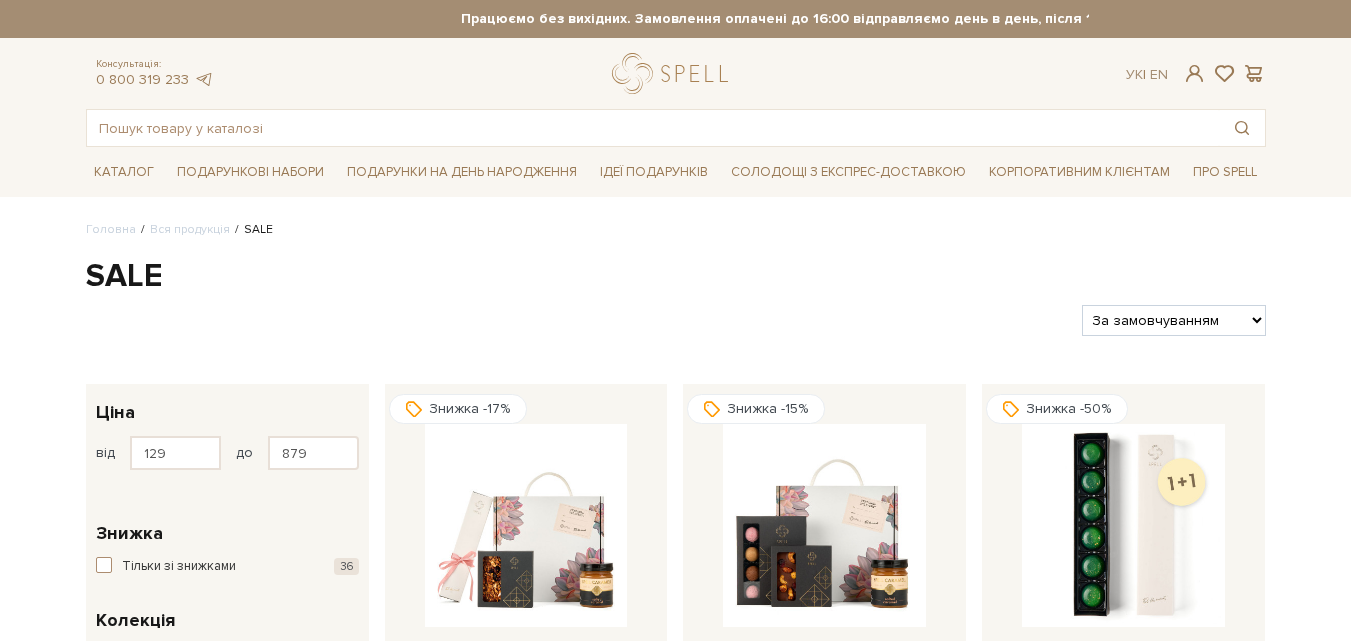 scroll, scrollTop: 0, scrollLeft: 0, axis: both 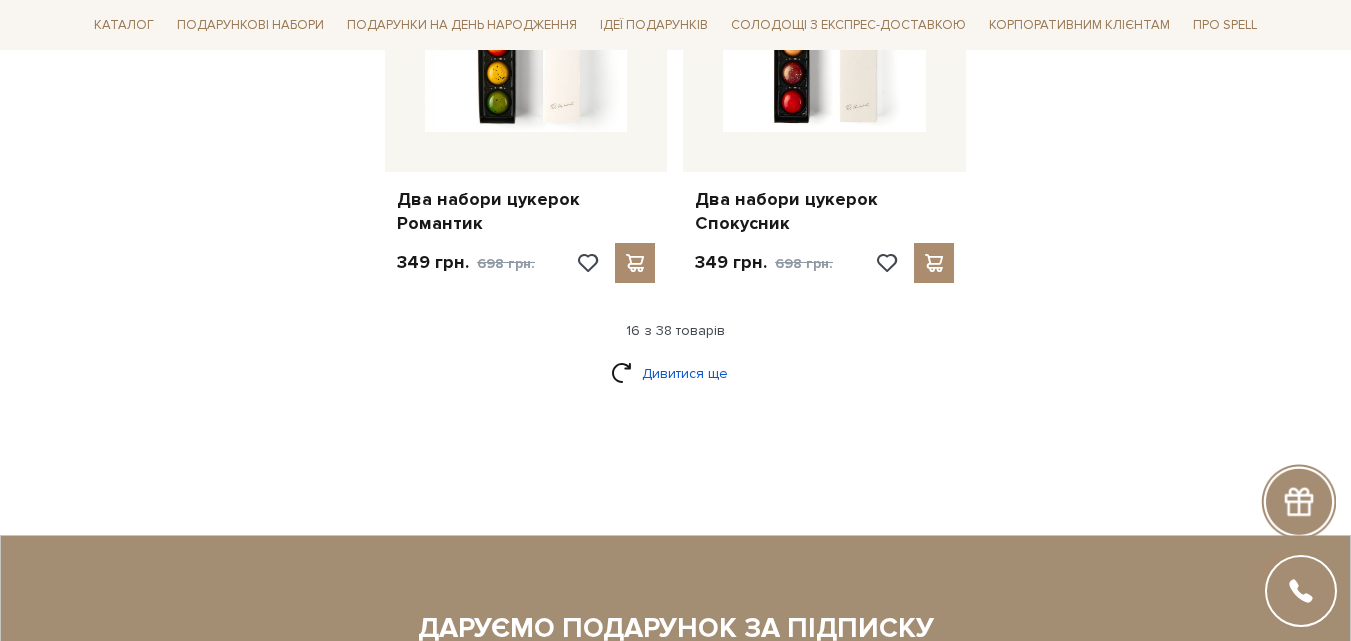 click on "Дивитися ще" at bounding box center [676, 373] 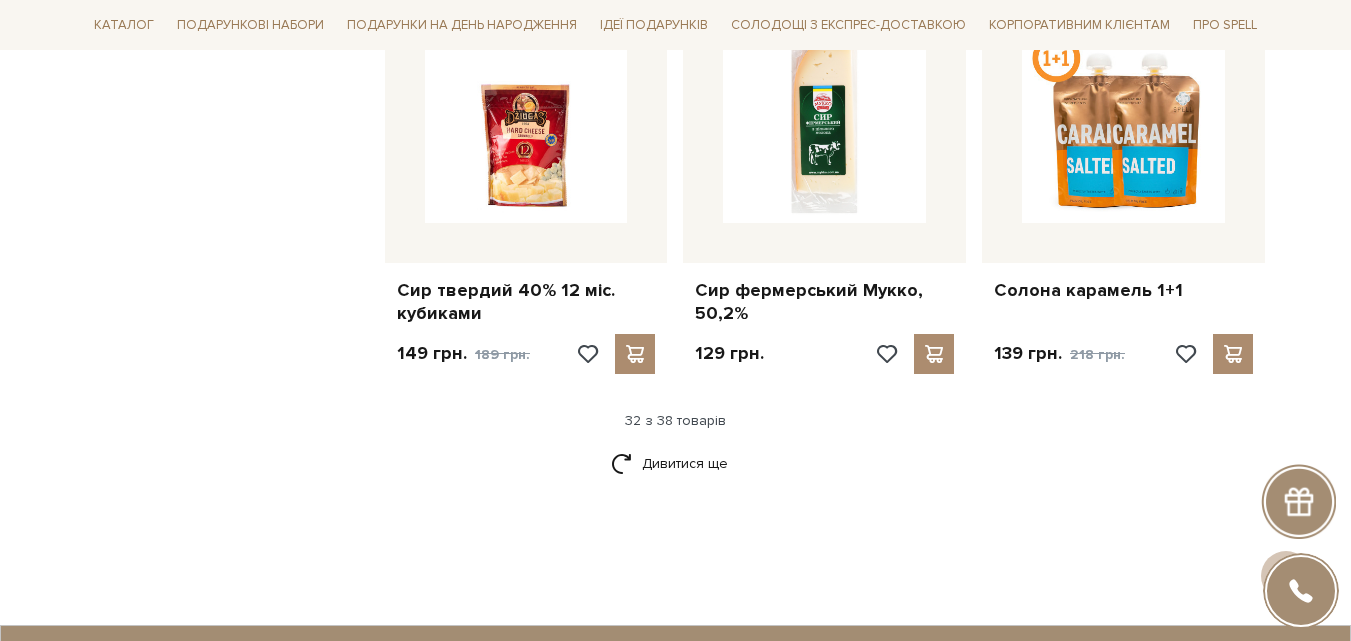 scroll, scrollTop: 4800, scrollLeft: 0, axis: vertical 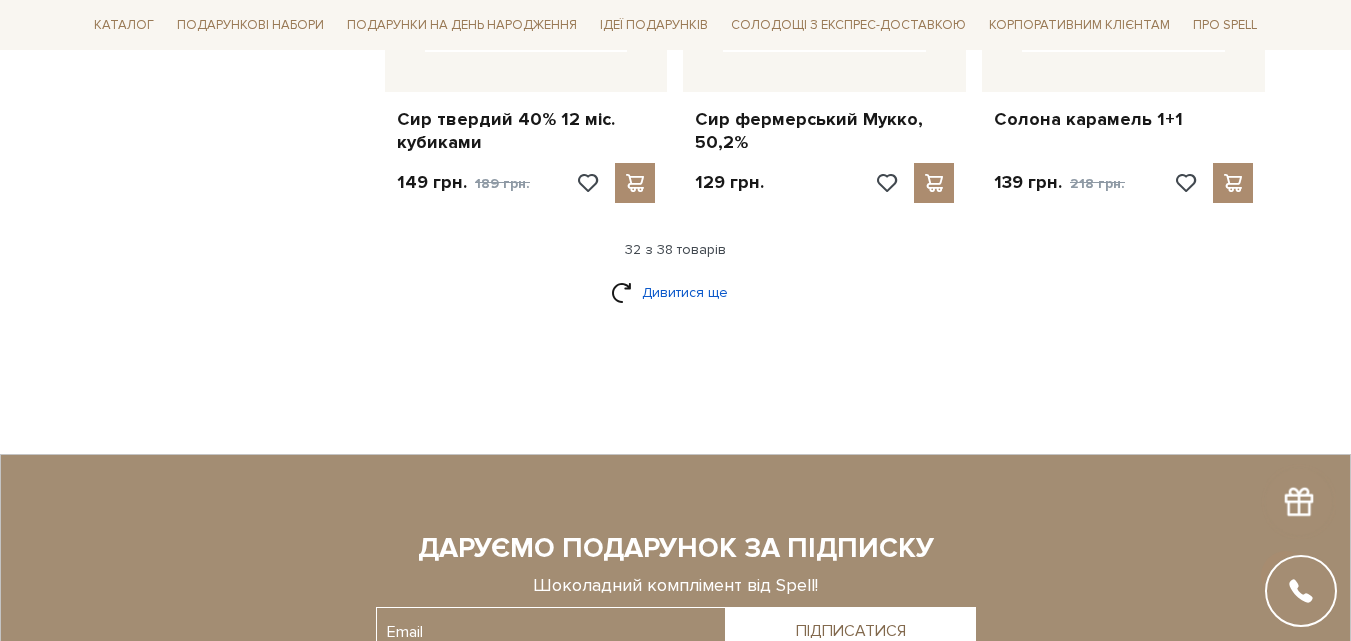 click on "Дивитися ще" at bounding box center [676, 292] 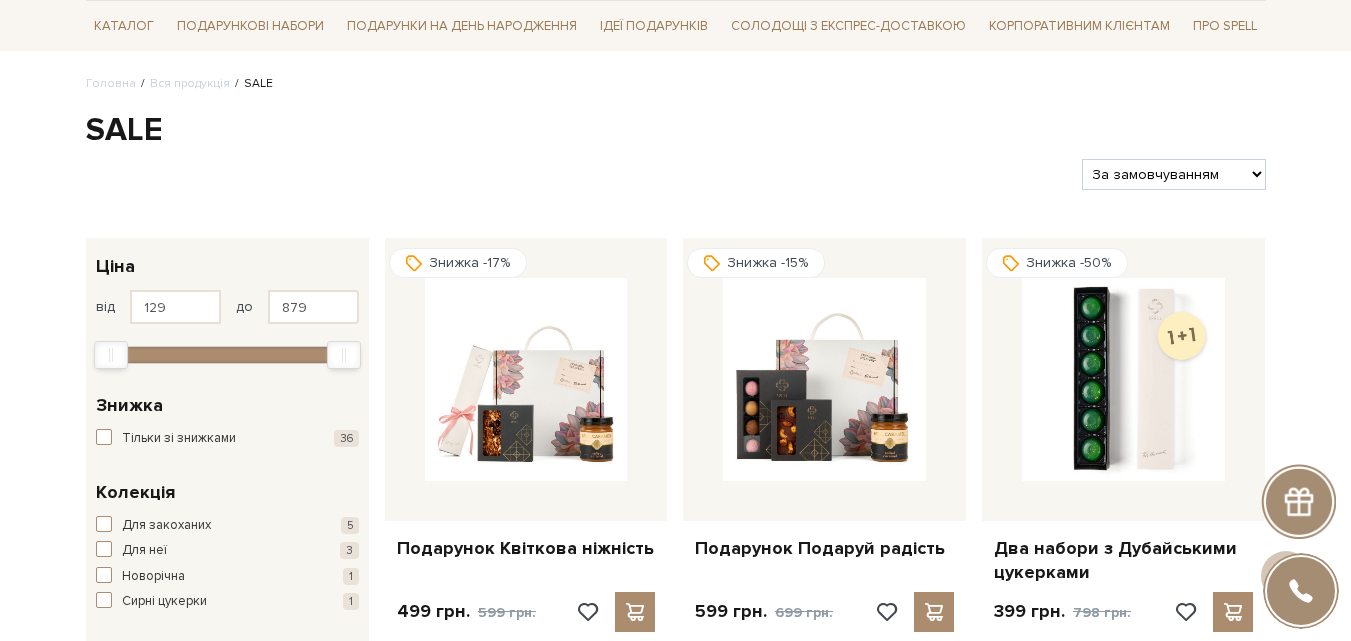scroll, scrollTop: 0, scrollLeft: 0, axis: both 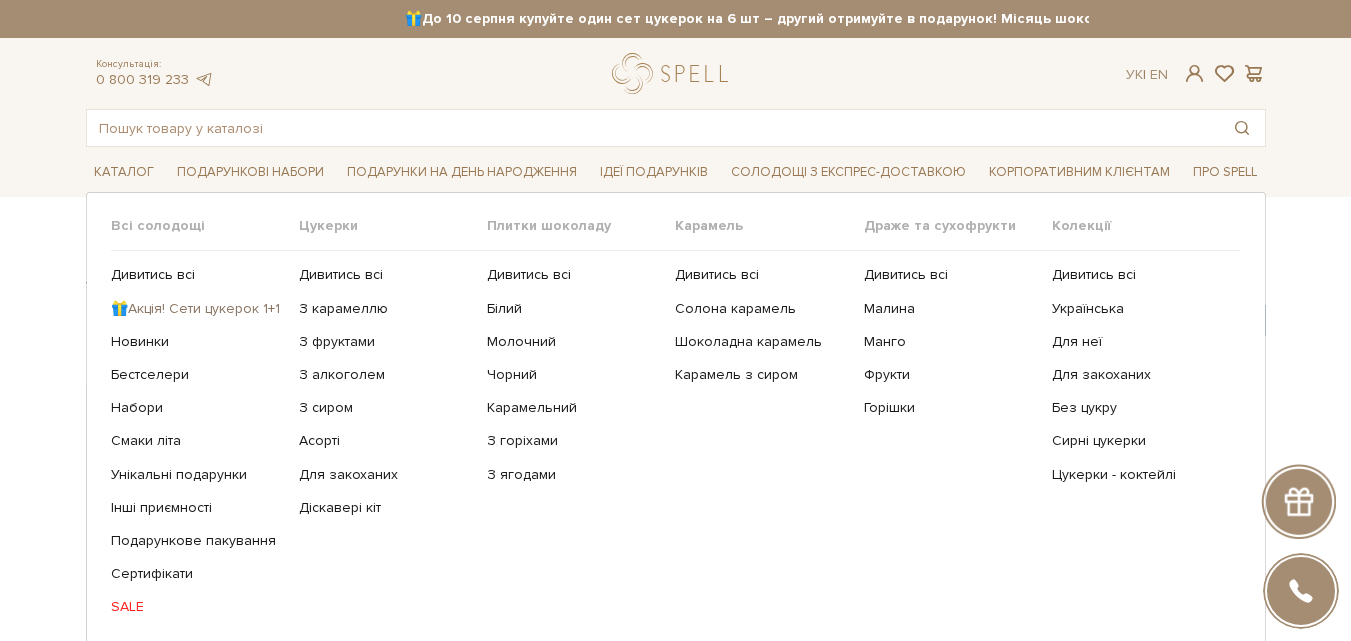 click on "🎁Акція! Сети цукерок 1+1" at bounding box center [197, 309] 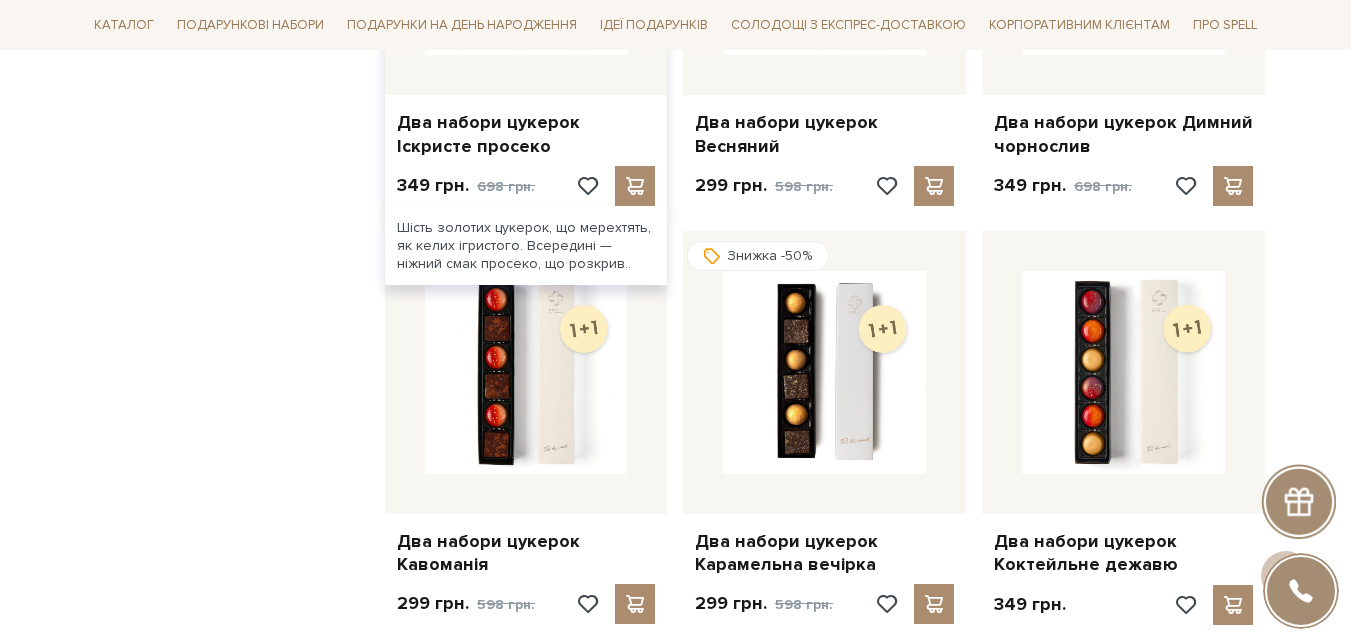 scroll, scrollTop: 0, scrollLeft: 0, axis: both 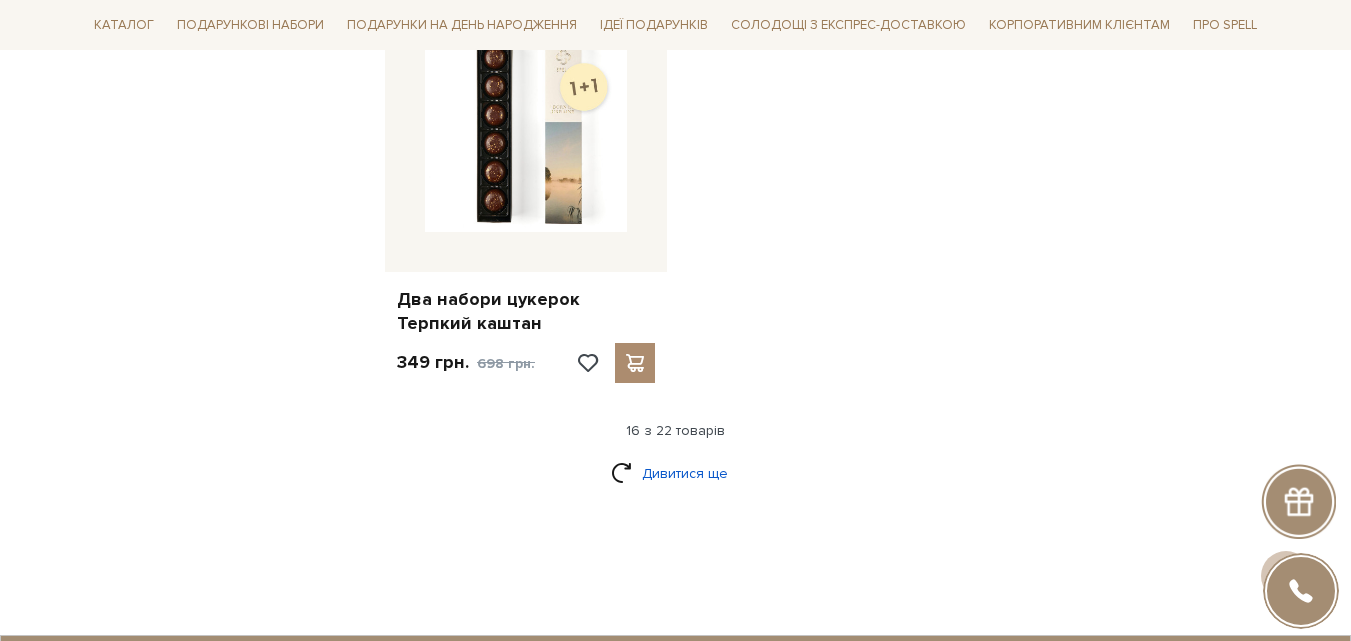 click on "Дивитися ще" at bounding box center [676, 473] 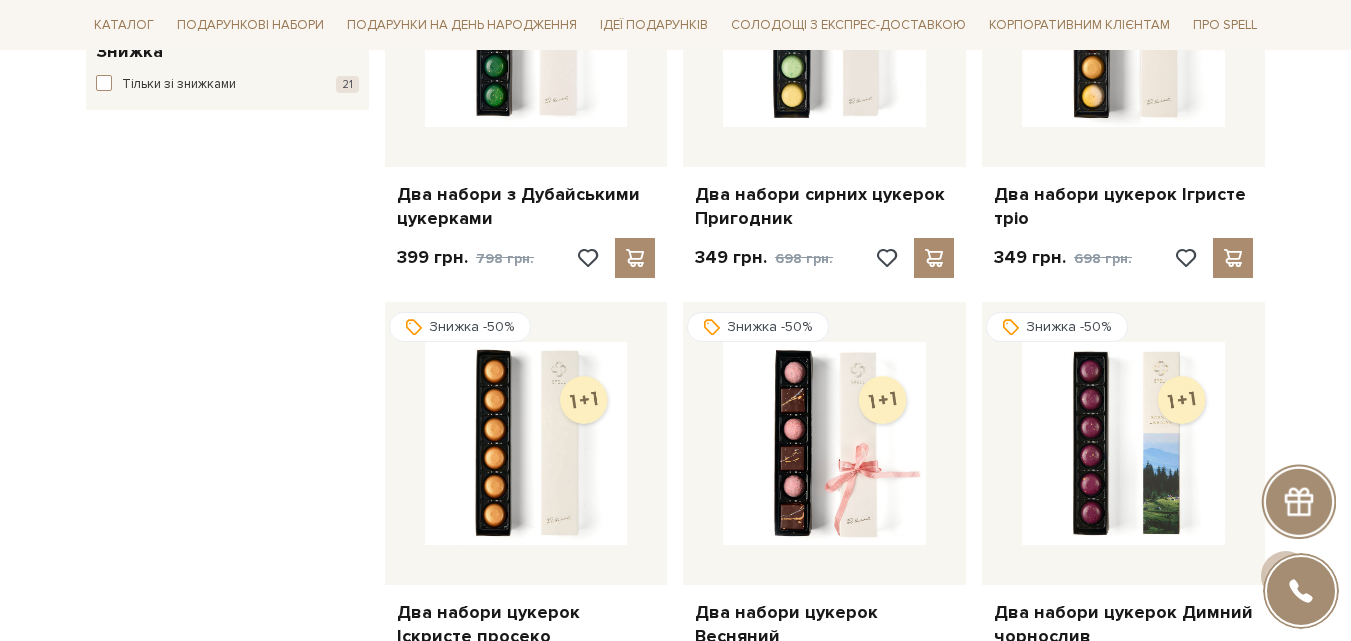 scroll, scrollTop: 0, scrollLeft: 0, axis: both 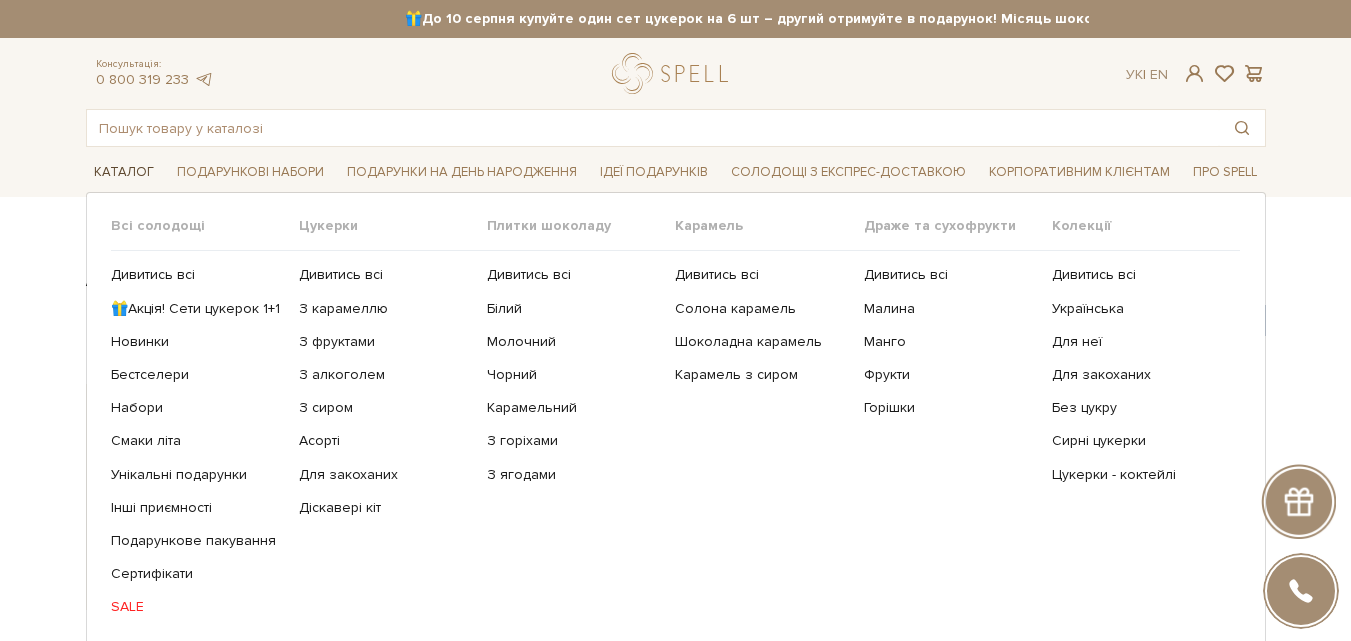 click on "Каталог" at bounding box center [124, 172] 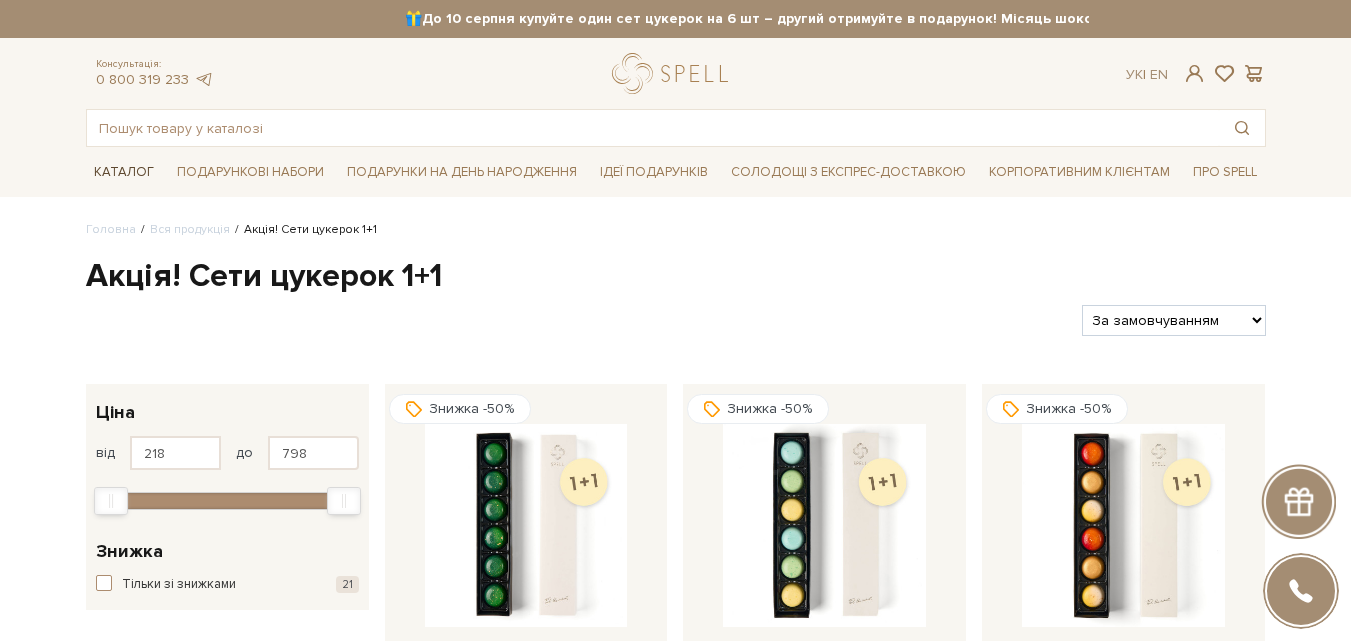 click on "Каталог" at bounding box center (124, 172) 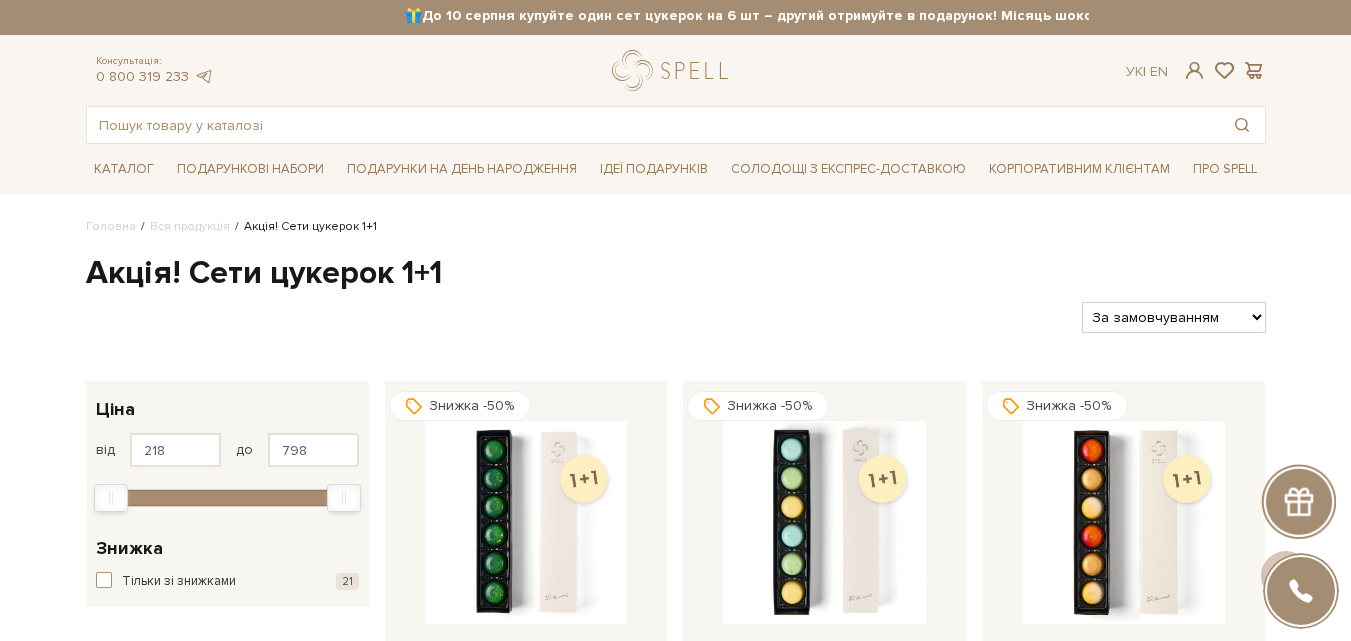 scroll, scrollTop: 0, scrollLeft: 0, axis: both 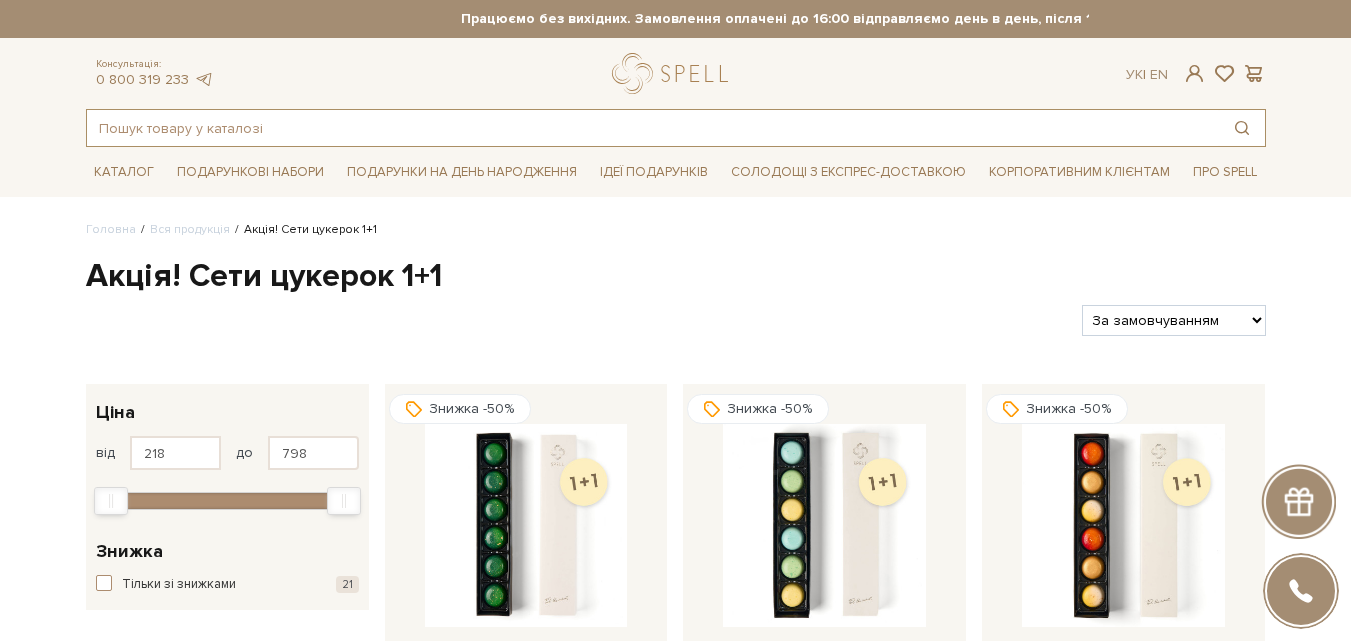 click at bounding box center (653, 128) 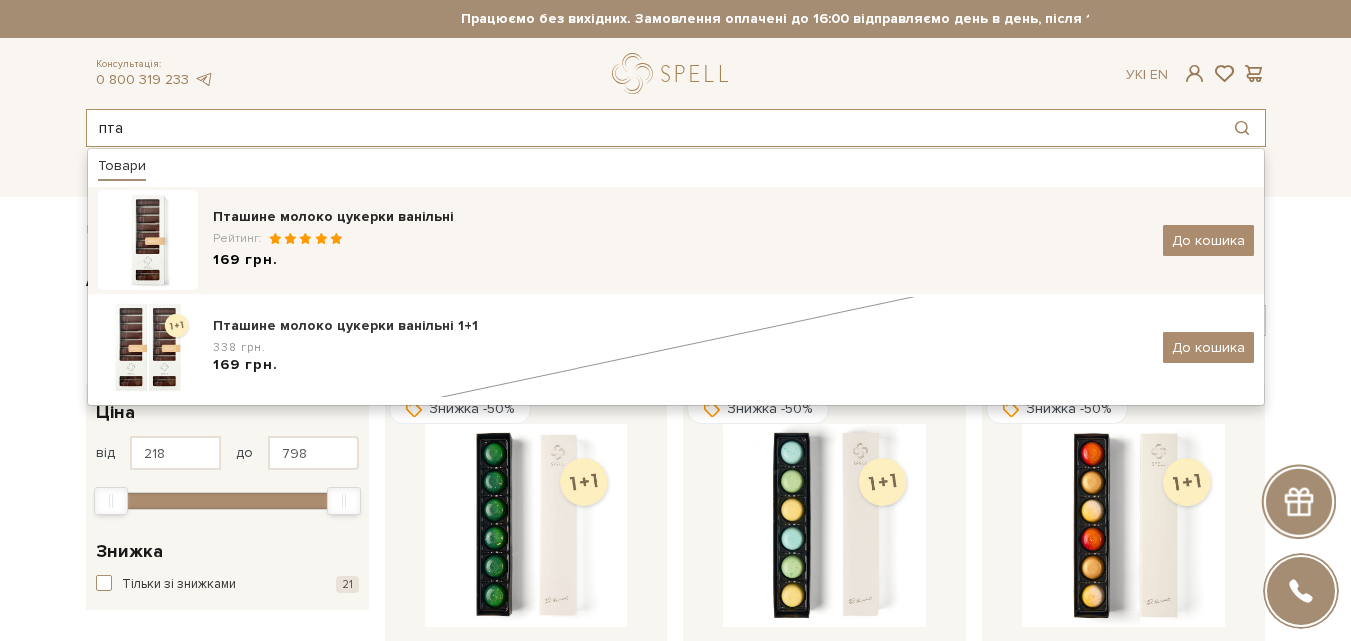 type on "пта" 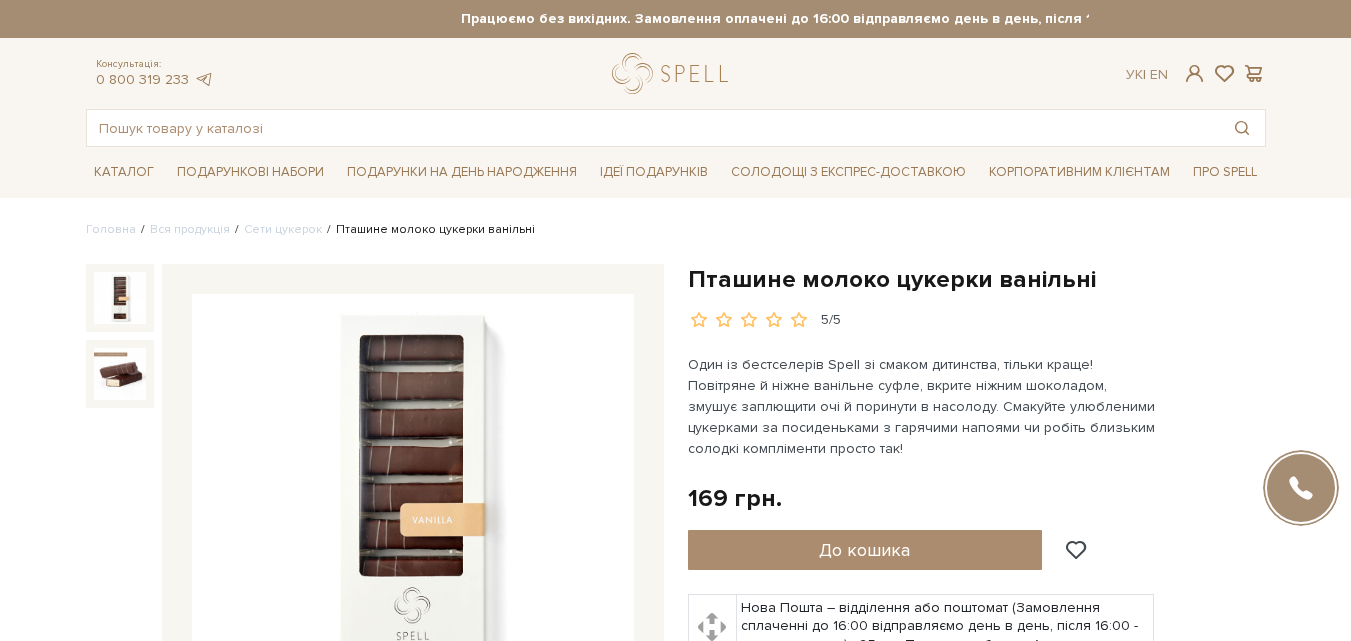 scroll, scrollTop: 0, scrollLeft: 0, axis: both 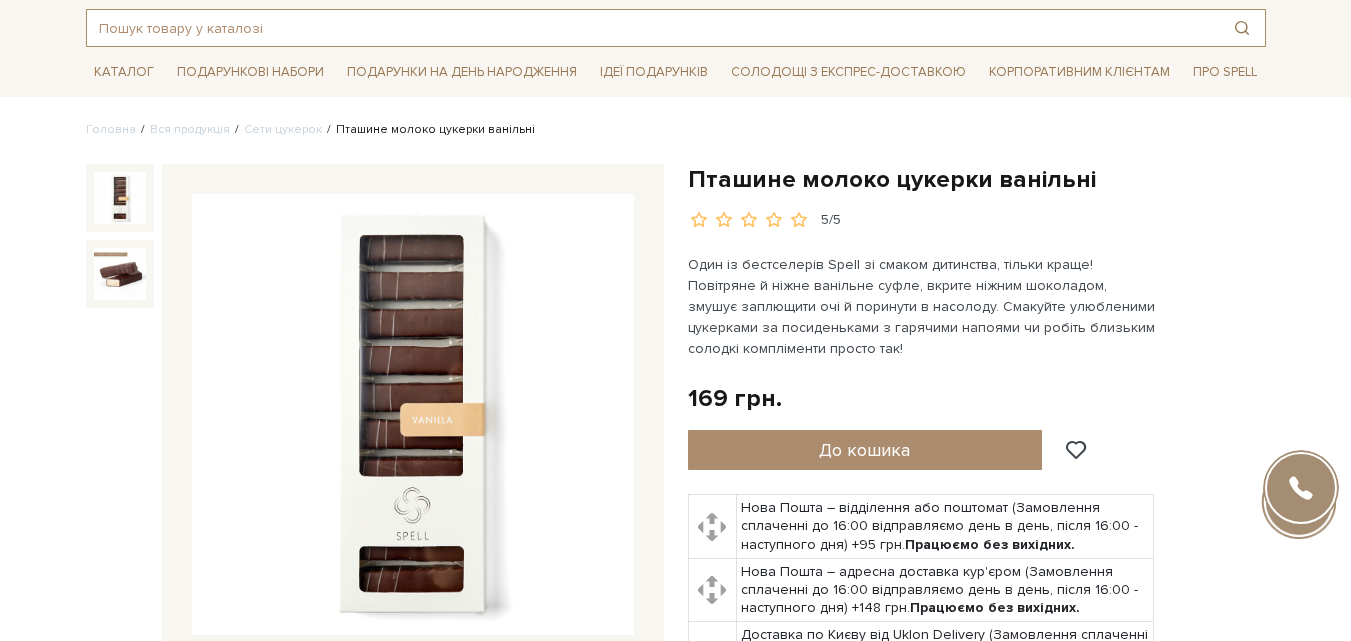 click at bounding box center [653, 28] 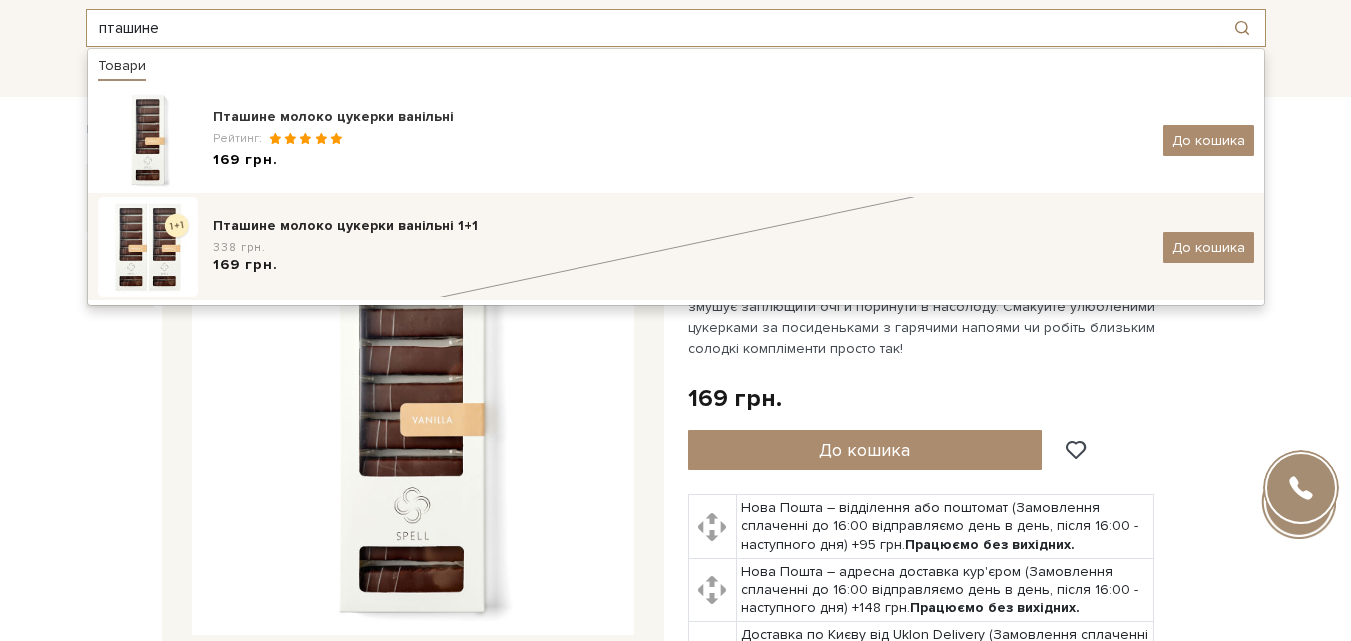 type on "пташине" 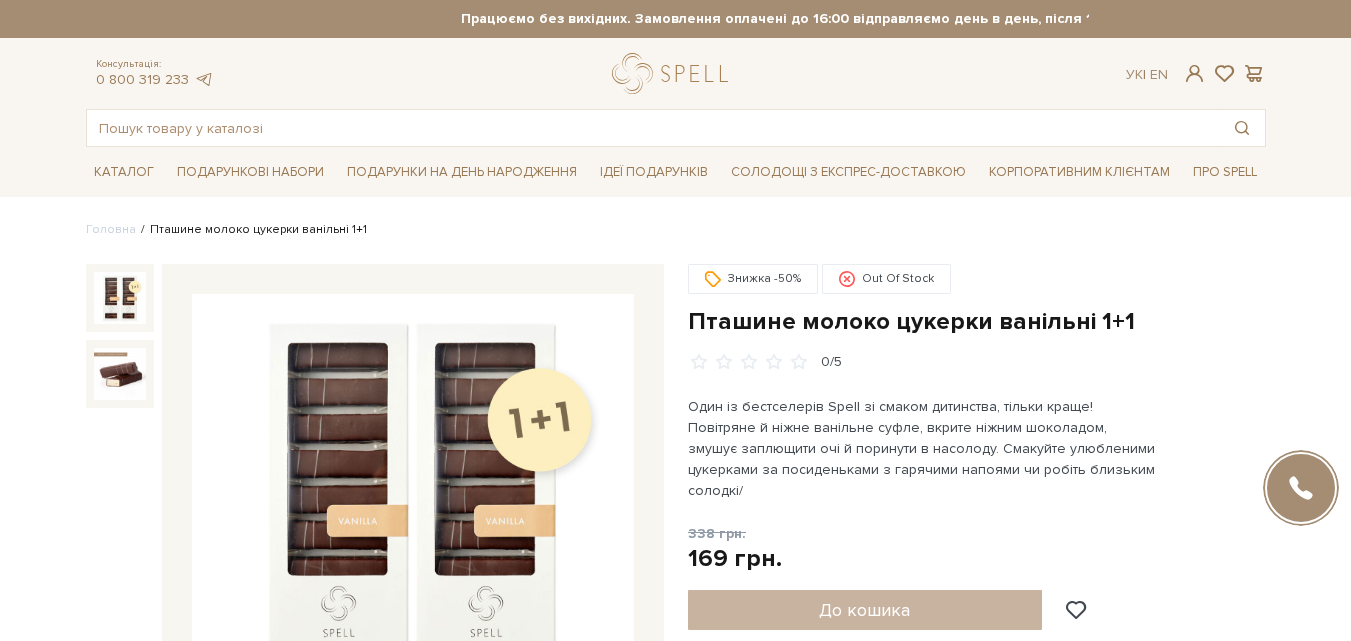 scroll, scrollTop: 0, scrollLeft: 0, axis: both 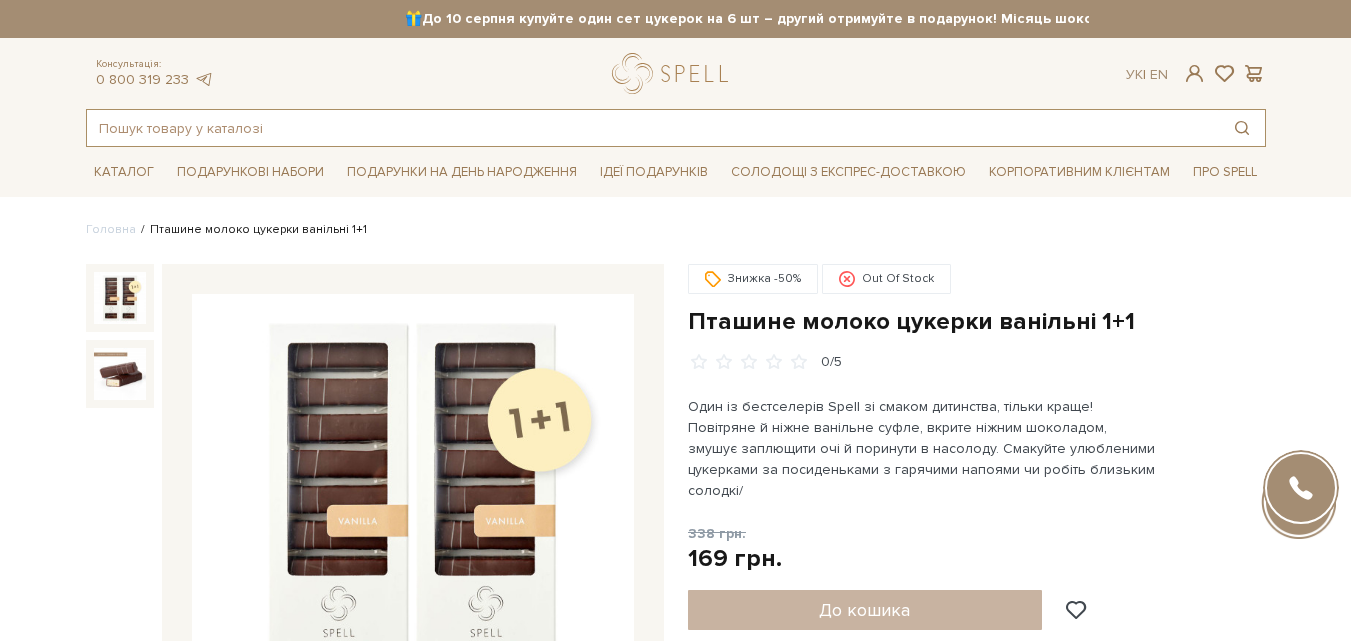 click at bounding box center (653, 128) 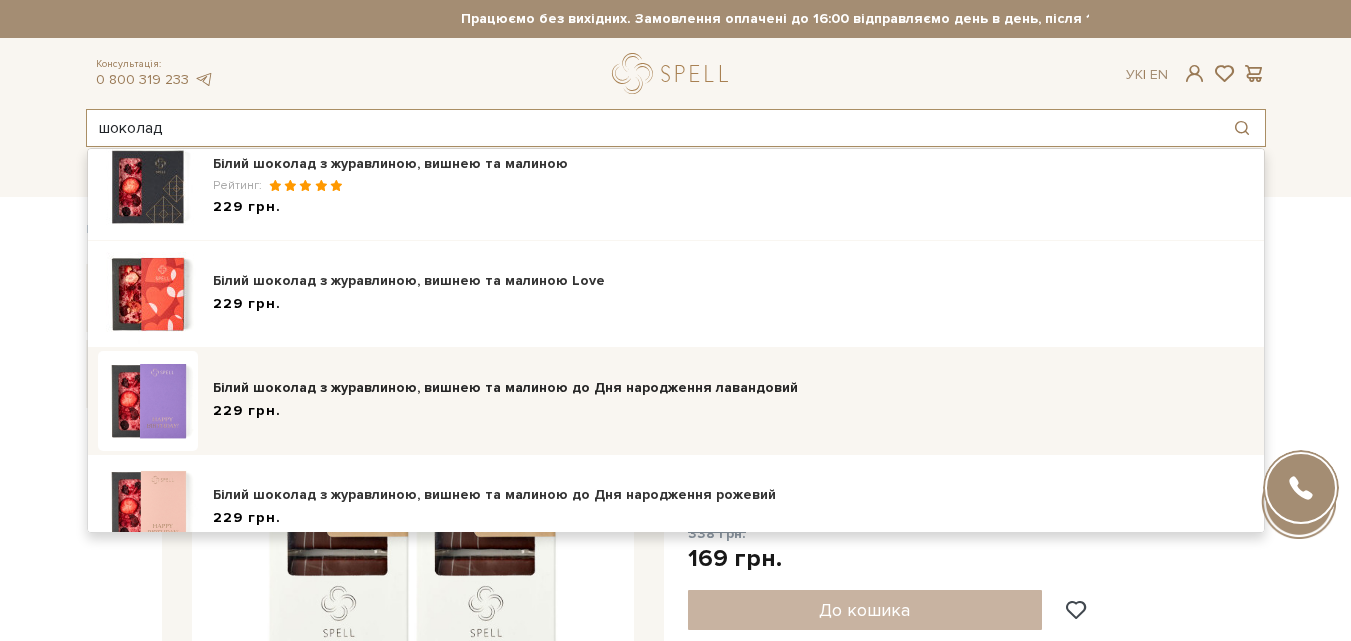 scroll, scrollTop: 439, scrollLeft: 0, axis: vertical 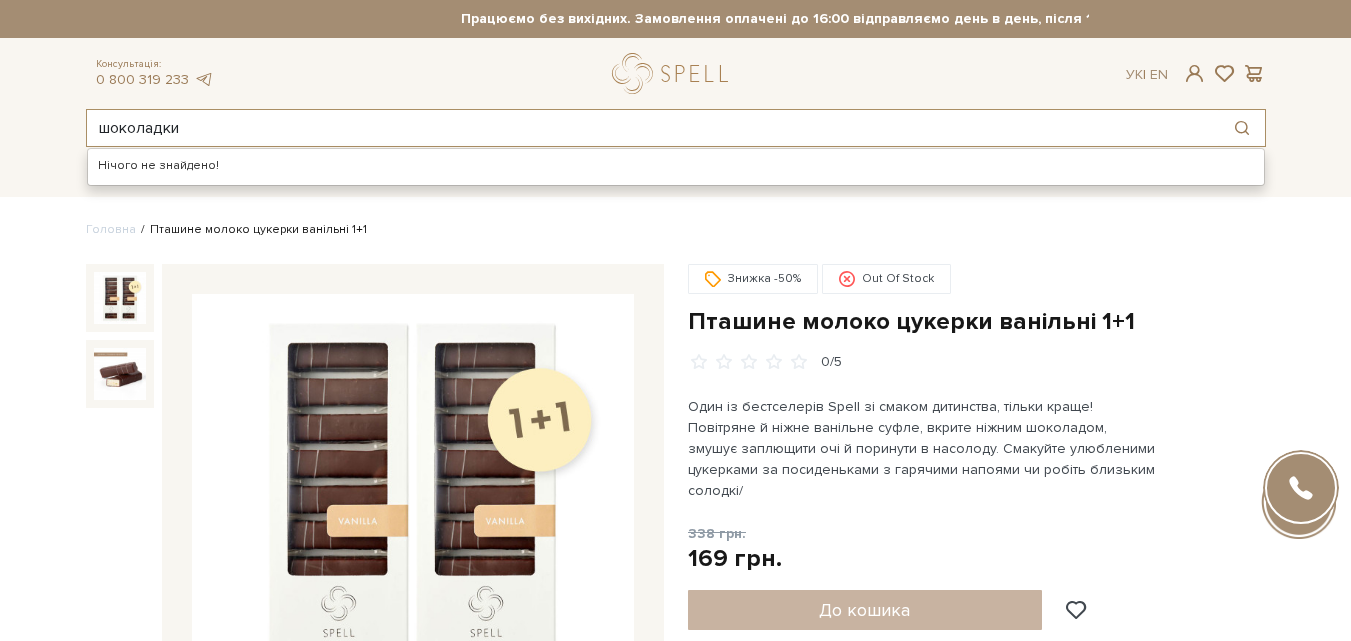 type on "шоколадки" 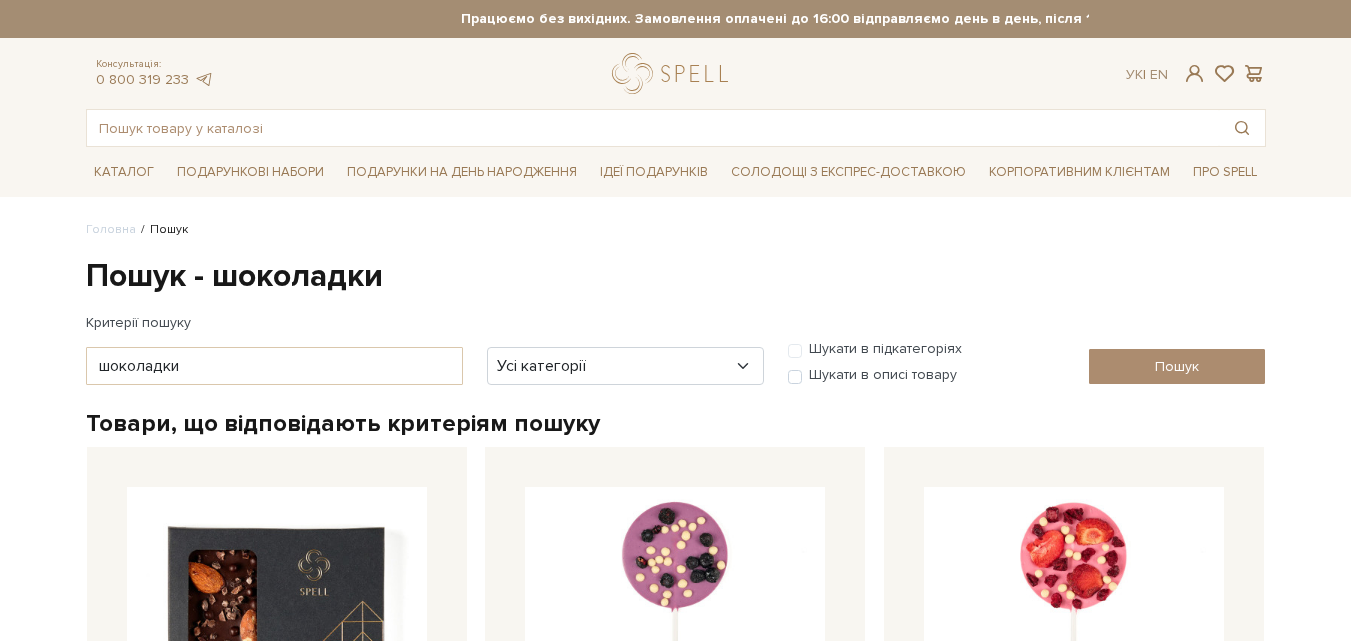 scroll, scrollTop: 0, scrollLeft: 0, axis: both 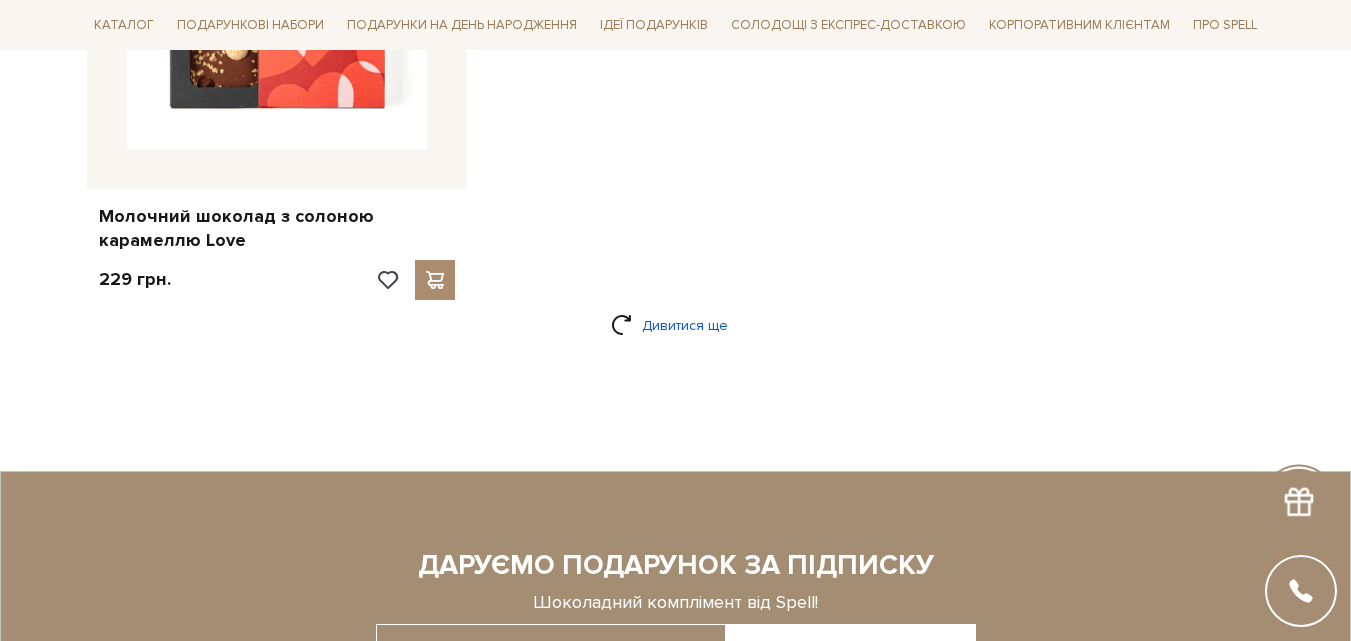 click on "Дивитися ще" at bounding box center (676, 325) 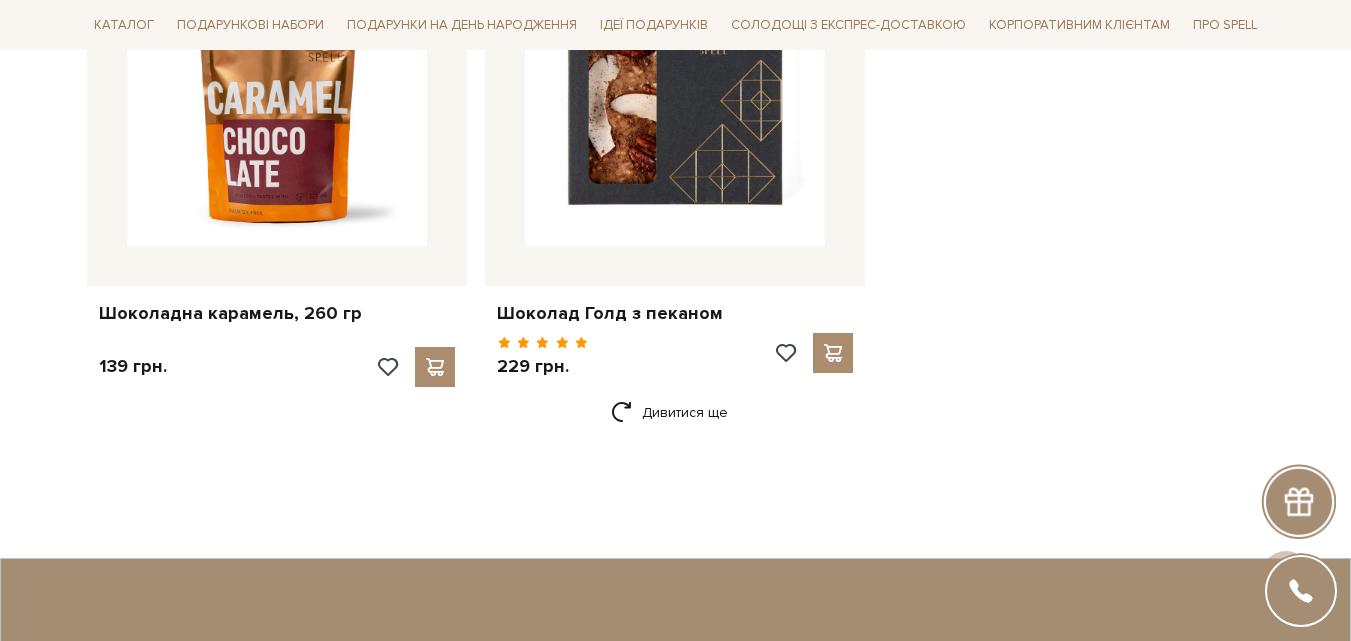 scroll, scrollTop: 5800, scrollLeft: 0, axis: vertical 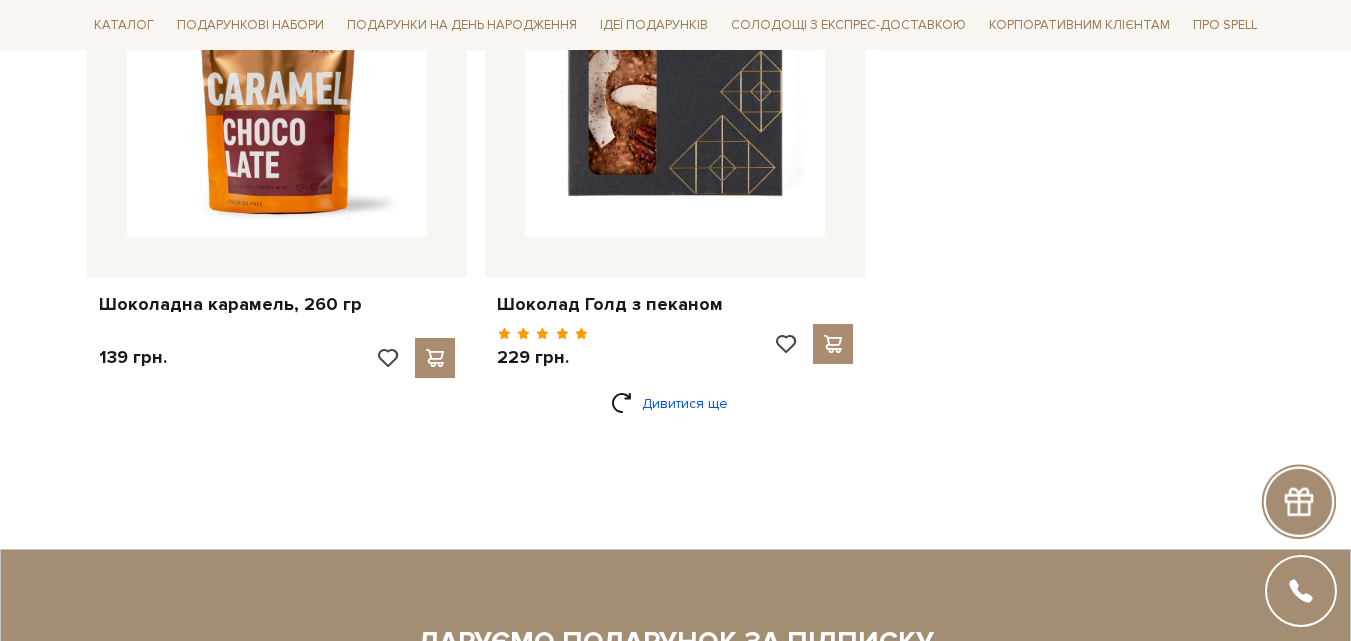 click on "Дивитися ще" at bounding box center [676, 403] 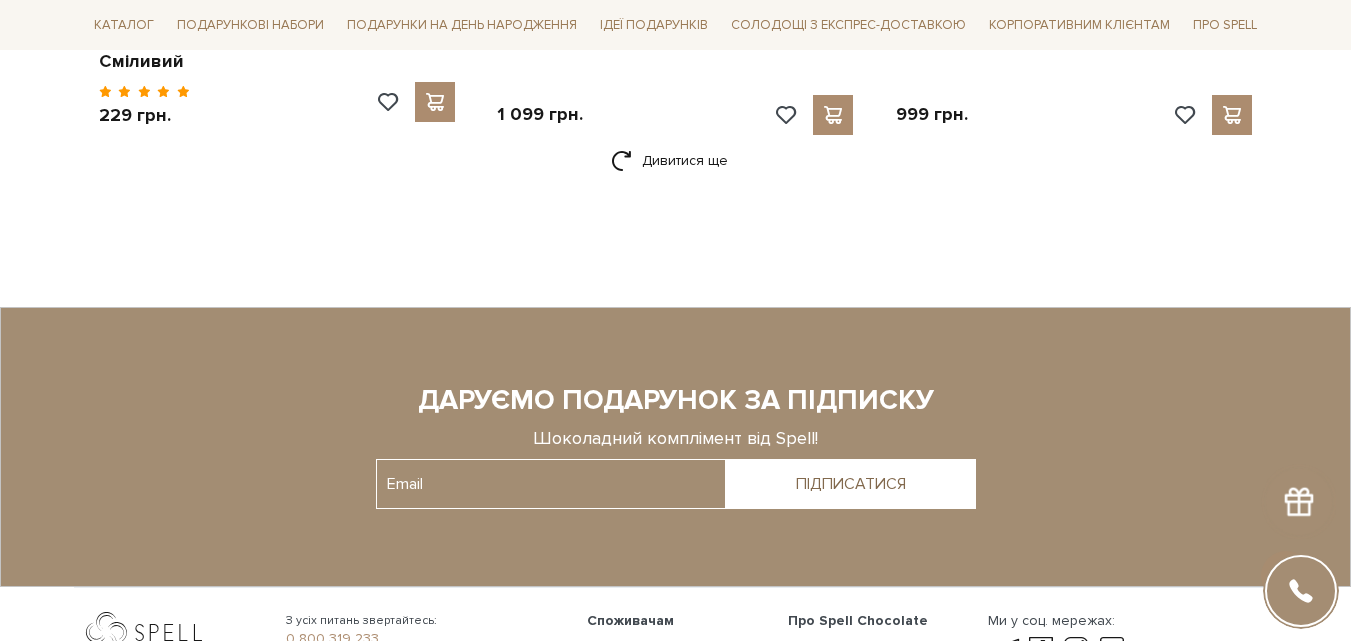 scroll, scrollTop: 8700, scrollLeft: 0, axis: vertical 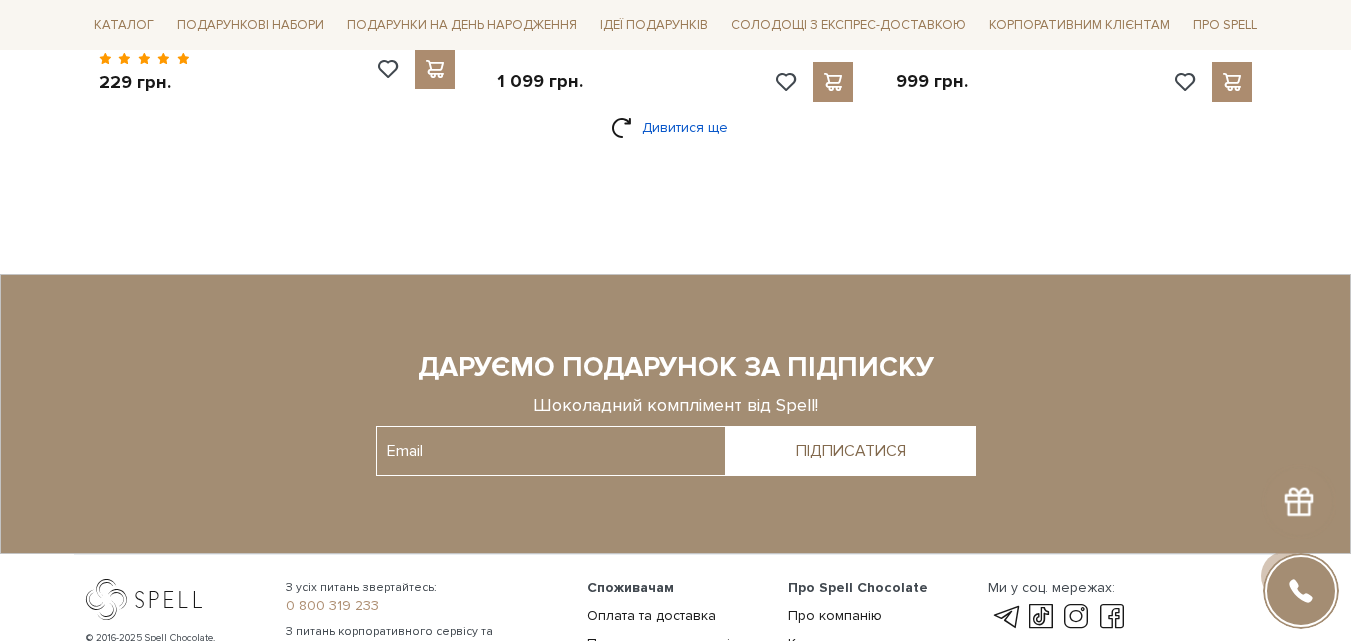 click on "Дивитися ще" at bounding box center (676, 127) 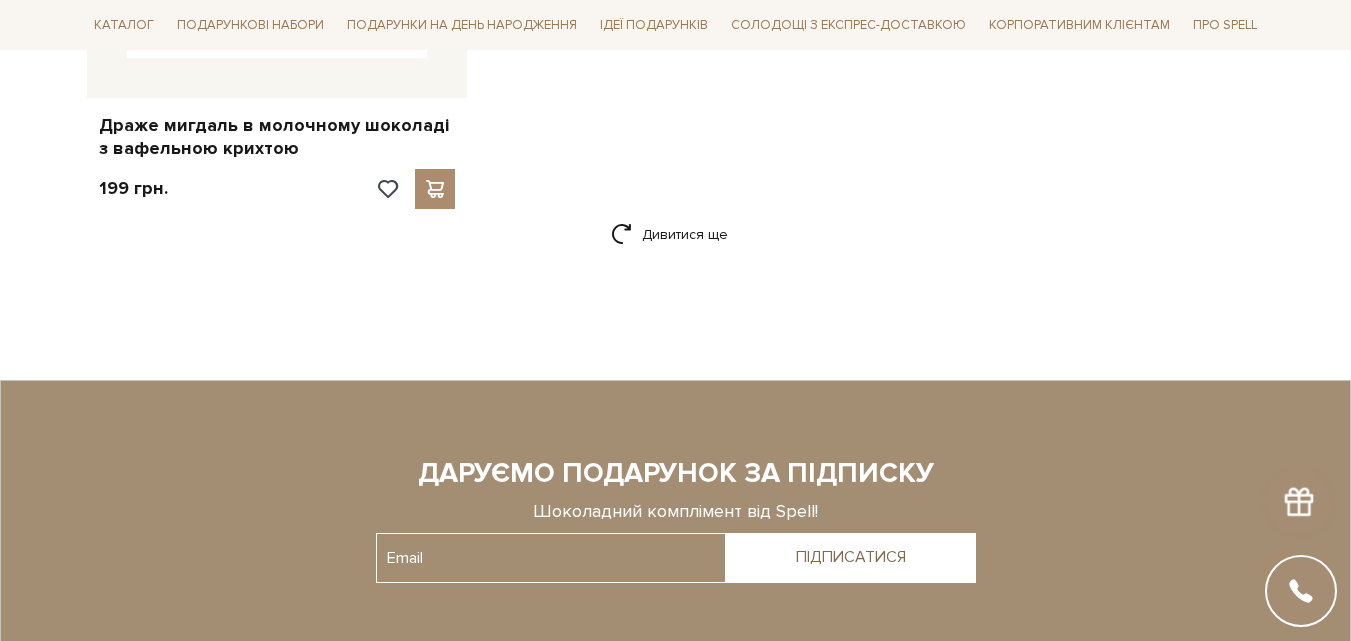 scroll, scrollTop: 11700, scrollLeft: 0, axis: vertical 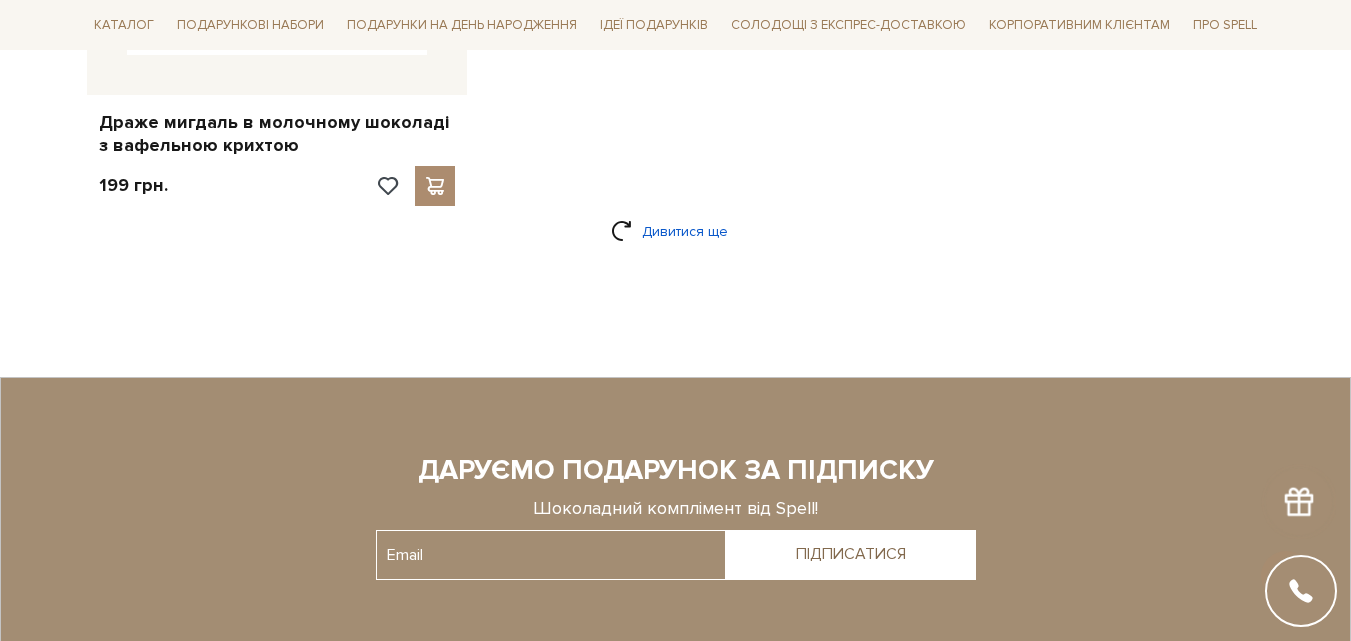click on "Дивитися ще" at bounding box center [676, 231] 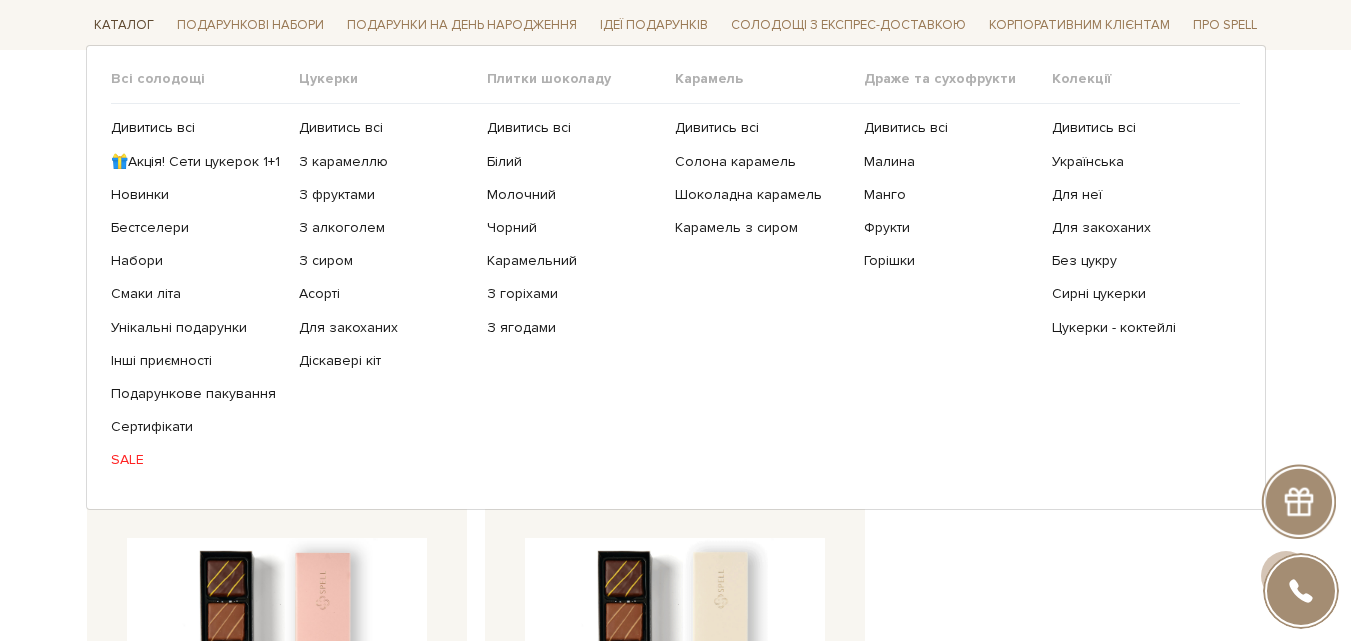 scroll, scrollTop: 13500, scrollLeft: 0, axis: vertical 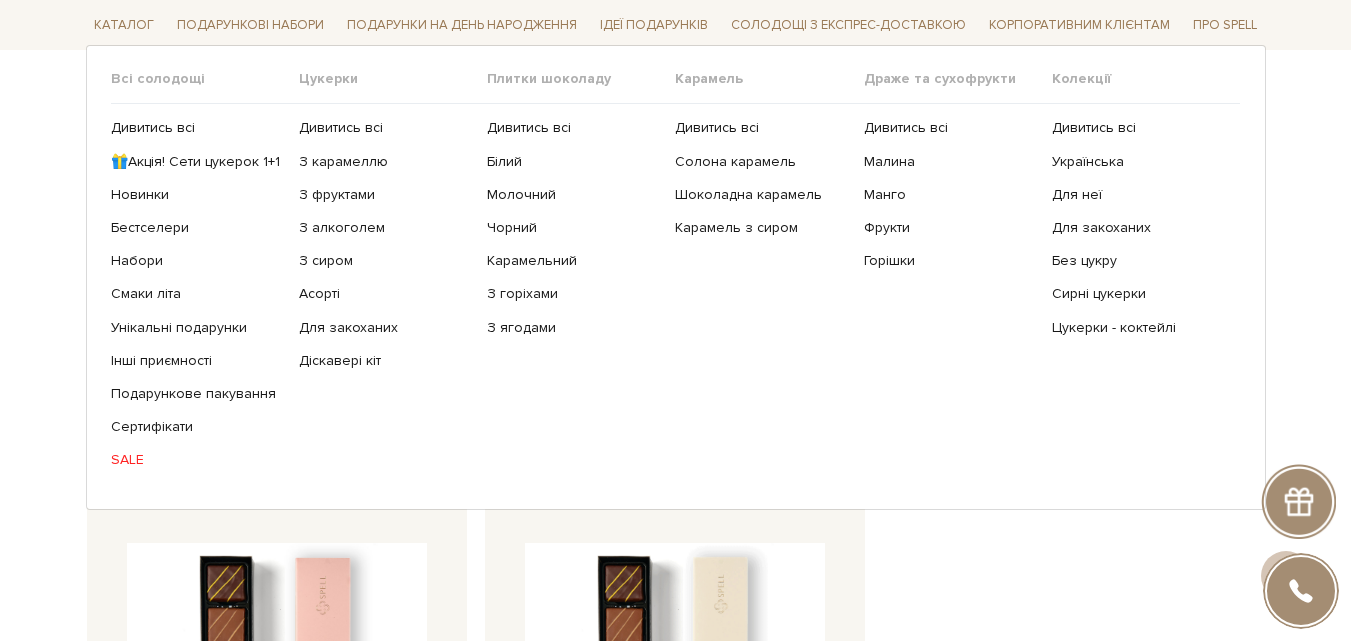 click on "SALE" at bounding box center [197, 460] 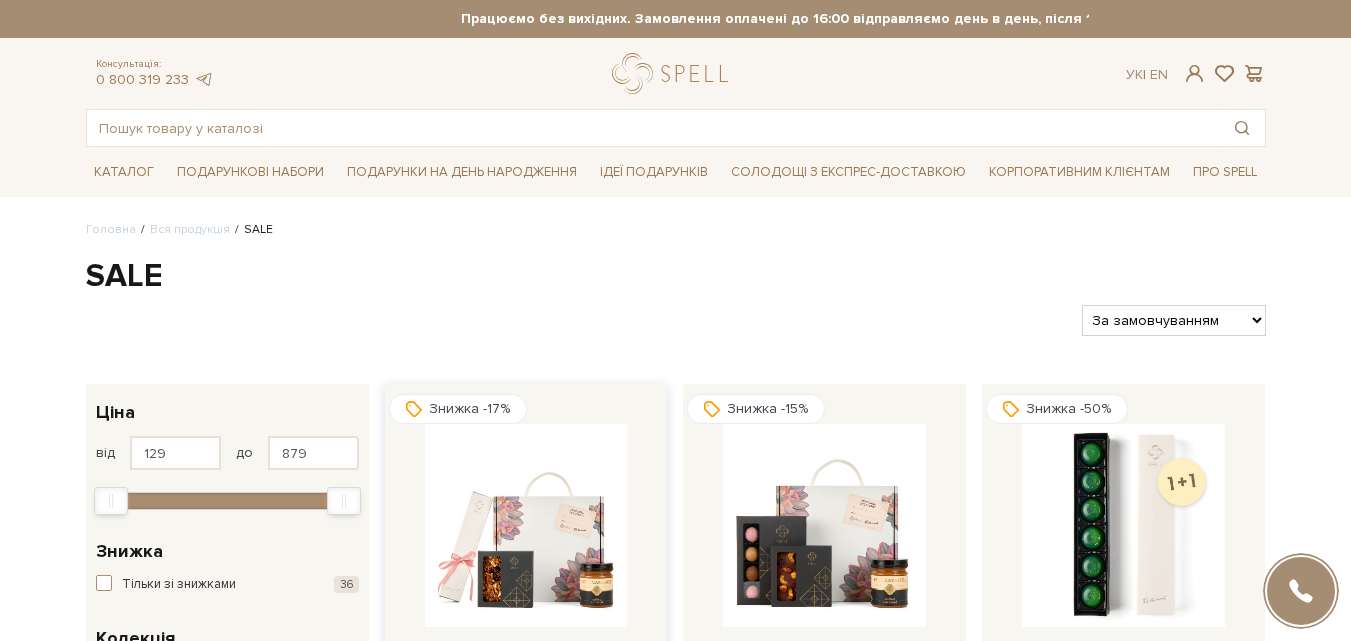 scroll, scrollTop: 0, scrollLeft: 0, axis: both 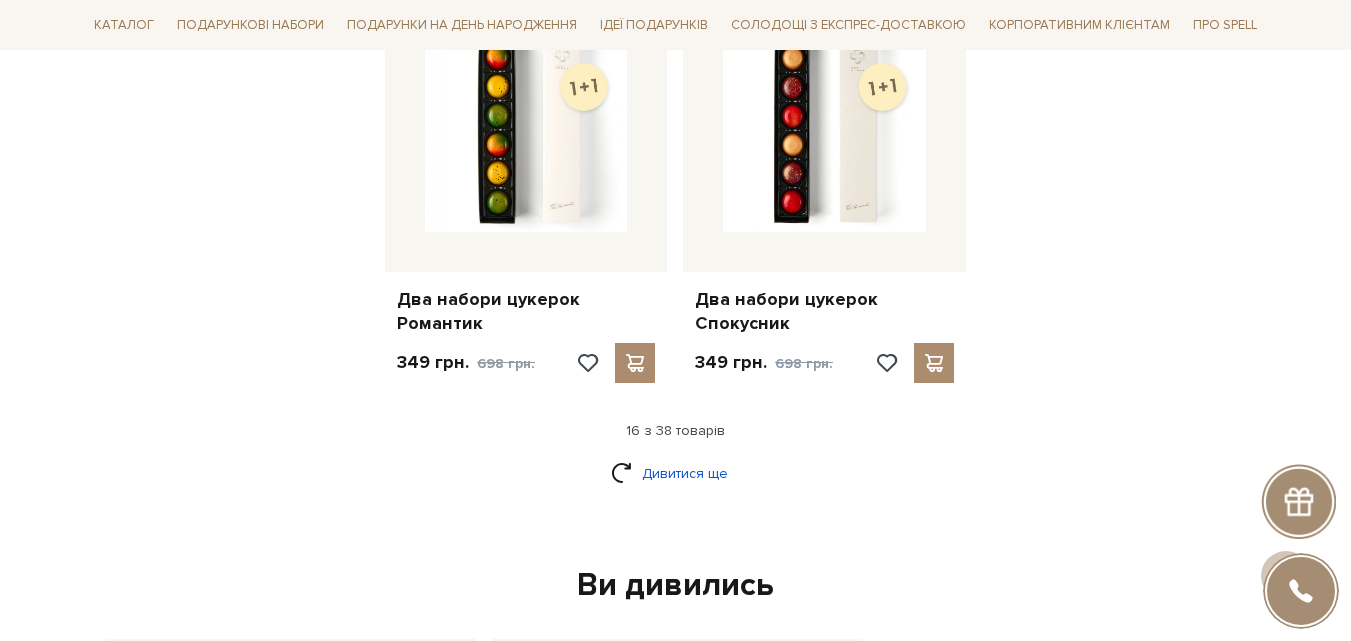 click on "Дивитися ще" at bounding box center [676, 473] 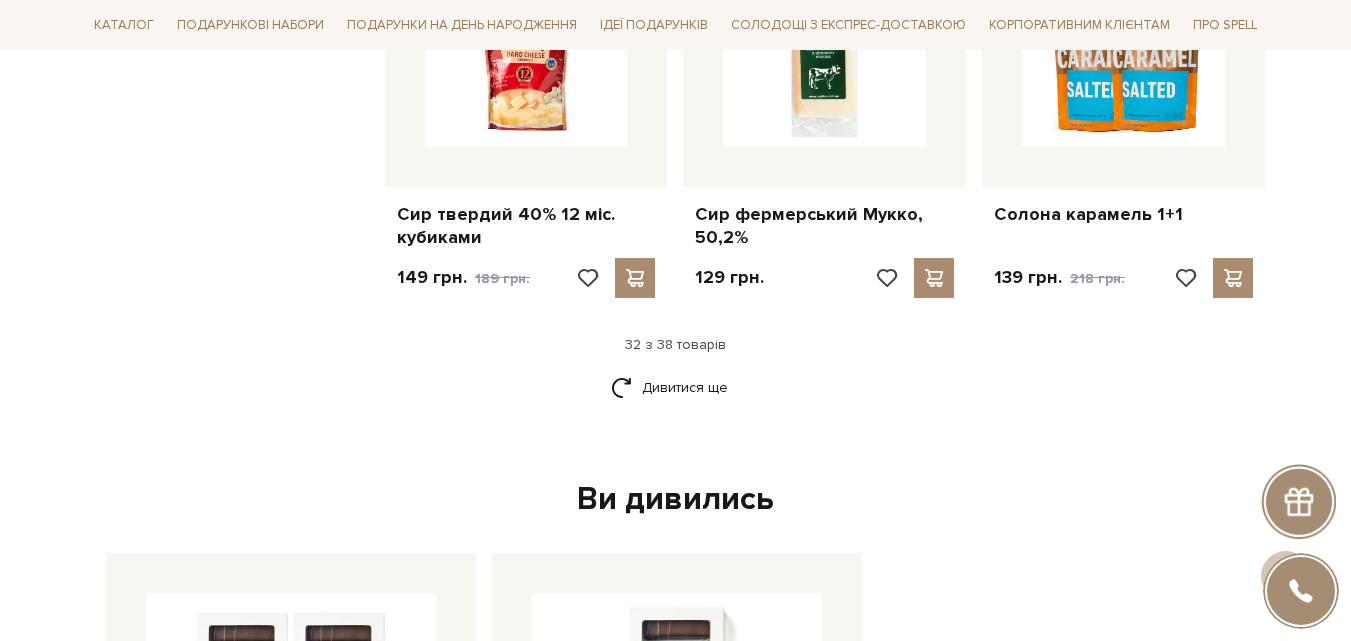 scroll, scrollTop: 4900, scrollLeft: 0, axis: vertical 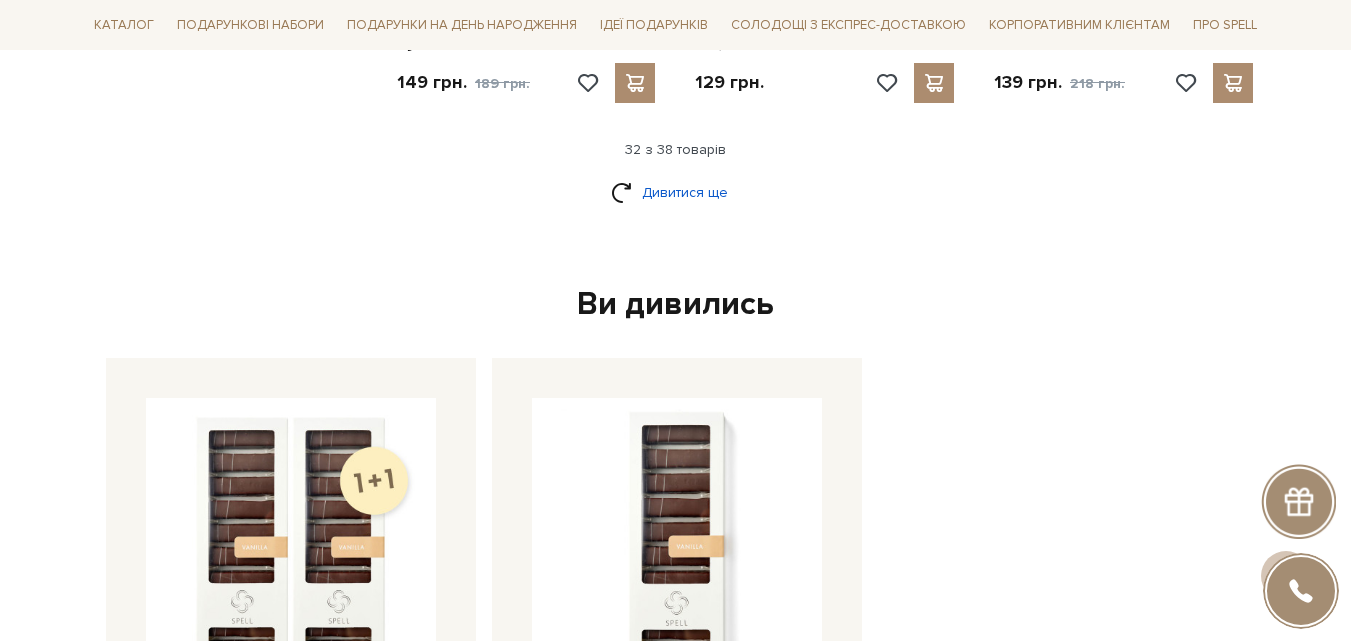 click on "Дивитися ще" at bounding box center (676, 192) 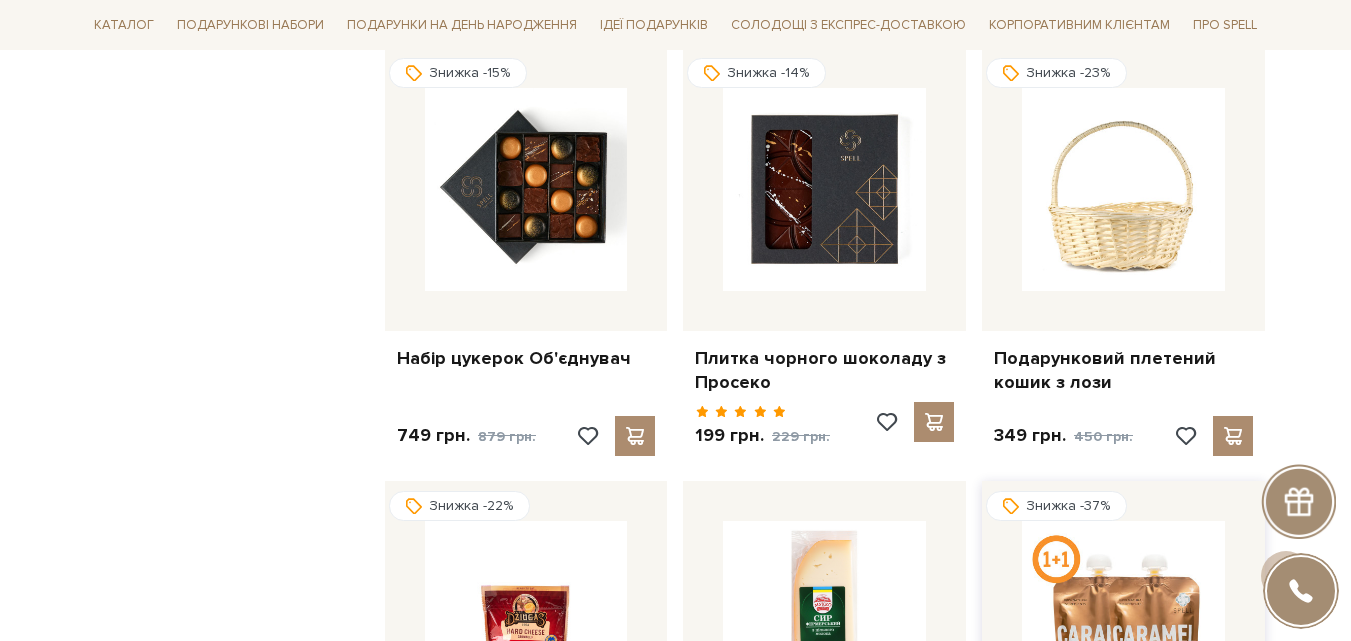 scroll, scrollTop: 4100, scrollLeft: 0, axis: vertical 